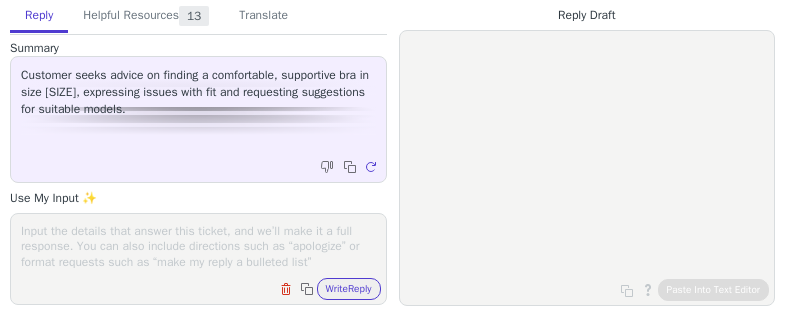 scroll, scrollTop: 0, scrollLeft: 0, axis: both 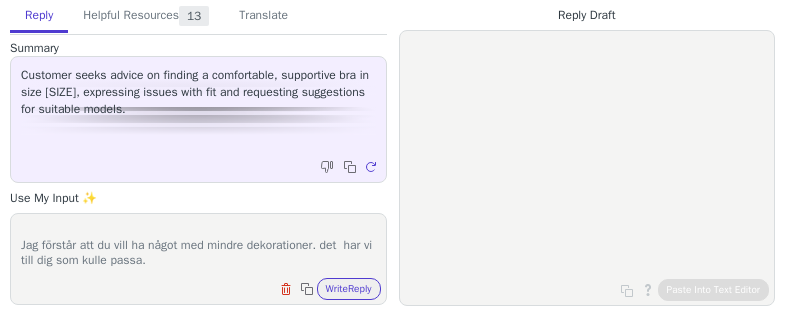 click on "Hej!
Jag förstår att du vill ha något med mindre dekorationer. det  har vi till dig som kulle passa." at bounding box center (198, 246) 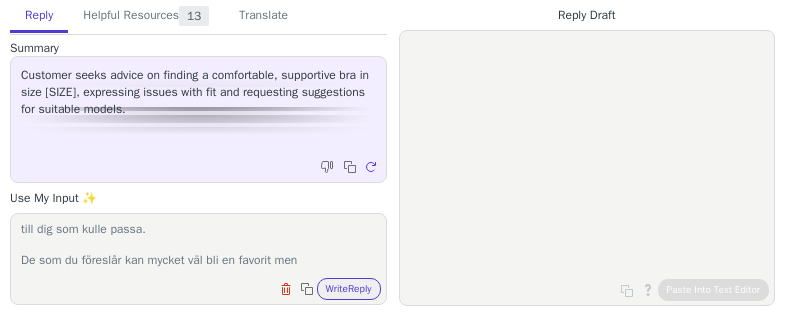 click on "Hej!
Jag förstår att du vill ha något med mindre dekorationer. det har vi till dig som kulle passa.
De som du föreslår kan mycket väl bli en favorit men" at bounding box center (198, 246) 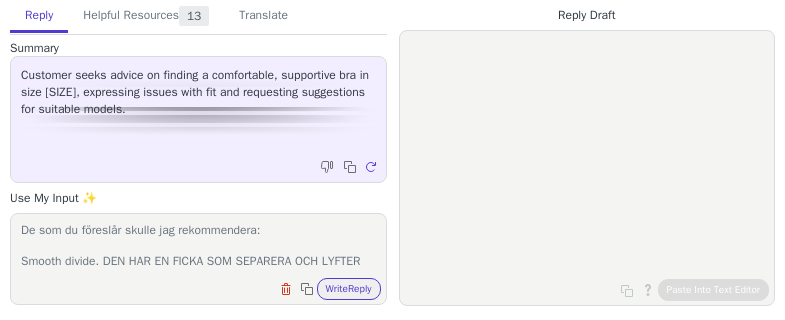 scroll, scrollTop: 94, scrollLeft: 0, axis: vertical 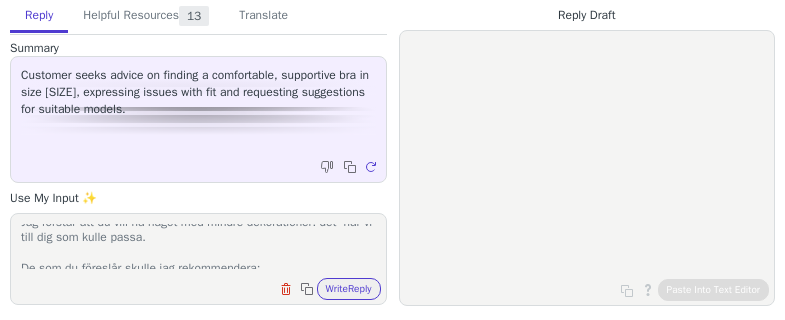 click on "Hej!
Jag förstår att du vill ha något med mindre dekorationer. det  har vi till dig som kulle passa.
De som du föreslår skulle jag rekommendera:
Smooth divide. DEN HAR EN FICKA SOM SEPARERA OCH LYFTER BYSTEN UTAN BYGEL." at bounding box center (198, 246) 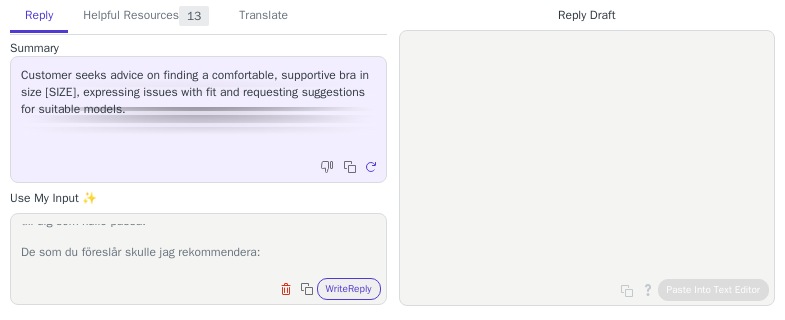 scroll, scrollTop: 40, scrollLeft: 0, axis: vertical 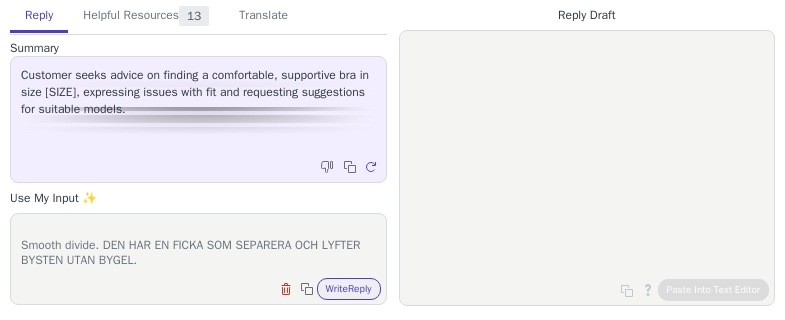 click on "Hej!
Jag förstår att du vill ha något med mindre dekorationer. det  har vi till dig som kulle passa.
De som du föreslår skulle jag rekommendera:
Smooth divide. DEN HAR EN FICKA SOM SEPARERA OCH LYFTER BYSTEN UTAN BYGEL." at bounding box center [198, 246] 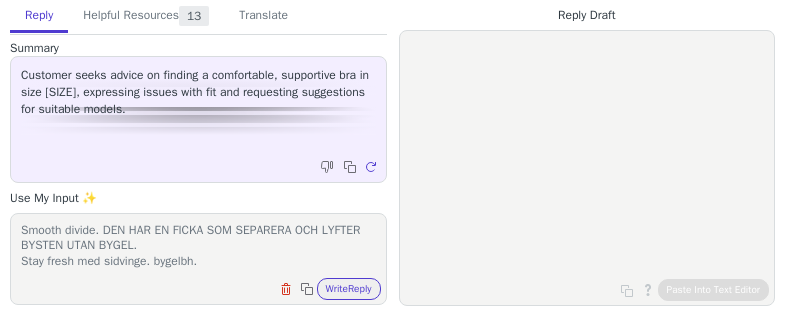 scroll, scrollTop: 125, scrollLeft: 0, axis: vertical 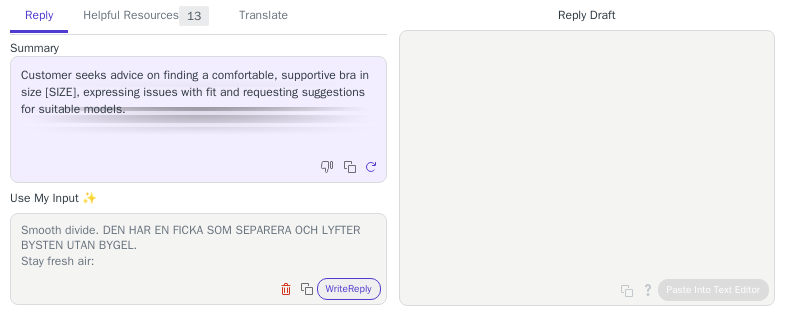 click on "Hej!
Jag förstår att du vill ha något med mindre dekorationer. det  har vi till dig som kulle passa.
De som du föreslår skulle jag rekommendera:
Smooth divide. DEN HAR EN FICKA SOM SEPARERA OCH LYFTER BYSTEN UTAN BYGEL.
Stay fresh air:" at bounding box center [198, 246] 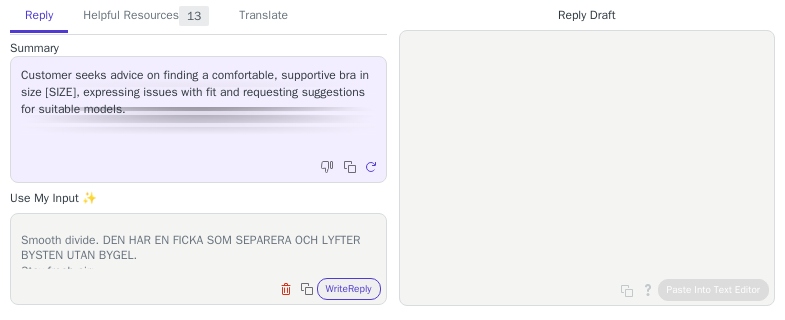 scroll, scrollTop: 85, scrollLeft: 0, axis: vertical 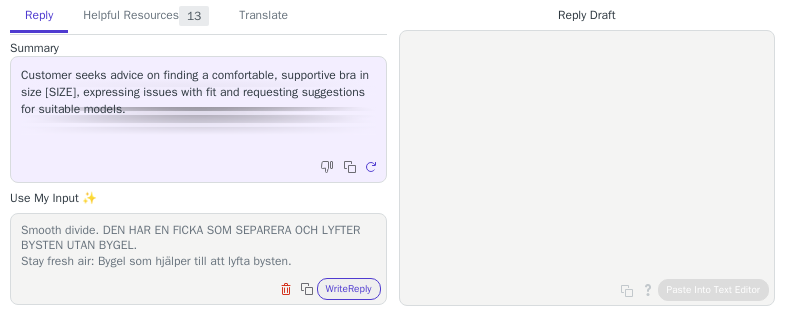 click on "Hej!
Jag förstår att du vill ha något med mindre dekorationer. det har vi till dig som kulle passa.
De som du föreslår skulle jag rekommendera:
Smooth divide. DEN HAR EN FICKA SOM SEPARERA OCH LYFTER BYSTEN UTAN BYGEL.
Stay fresh air: Bygel som hjälper till att lyfta bysten." at bounding box center (198, 246) 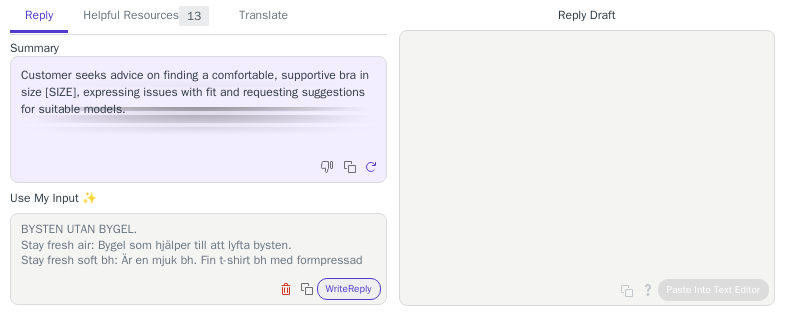 scroll, scrollTop: 140, scrollLeft: 0, axis: vertical 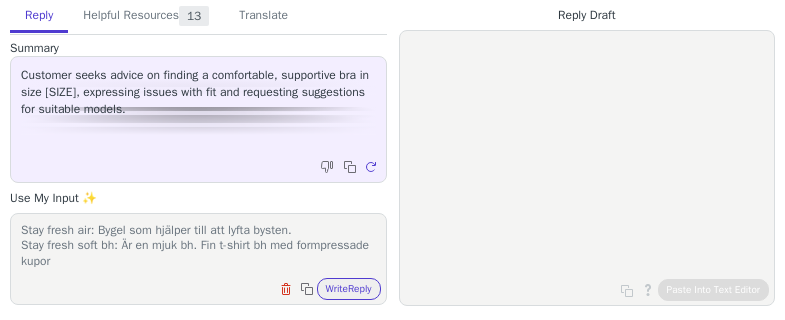 click on "Hej!
Jag förstår att du vill ha något med mindre dekorationer. det har vi till dig som kulle passa.
De som du föreslår skulle jag rekommendera:
Smooth divide. DEN HAR EN FICKA SOM SEPARERA OCH LYFTER BYSTEN UTAN BYGEL.
Stay fresh air: Bygel som hjälper till att lyfta bysten.
Stay fresh soft bh: Är en mjuk bh. Fin t-shirt bh med formpressade kupor" at bounding box center (198, 246) 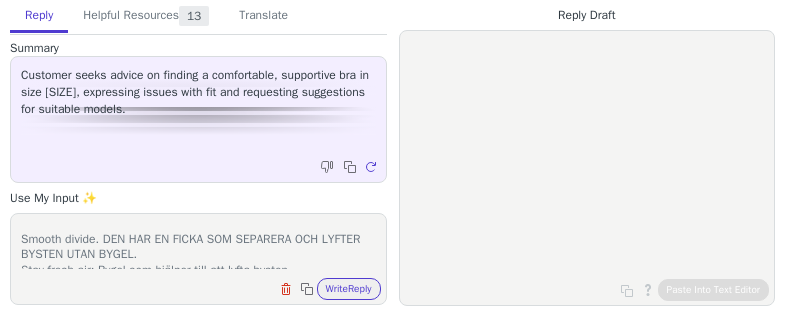 scroll, scrollTop: 56, scrollLeft: 0, axis: vertical 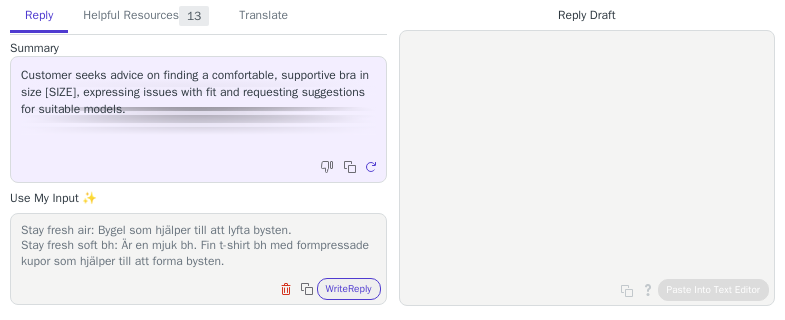click on "Hej!
Jag förstår att du vill ha något med mindre dekorationer. det har vi till dig som kulle passa.
De som du föreslår skulle jag rekommendera:
Smooth divide. DEN HAR EN FICKA SOM SEPARERA OCH LYFTER BYSTEN UTAN BYGEL.
Stay fresh air: Bygel som hjälper till att lyfta bysten.
Stay fresh soft bh: Är en mjuk bh. Fin t-shirt bh med formpressade kupor som hjälper till att forma bysten." at bounding box center [198, 246] 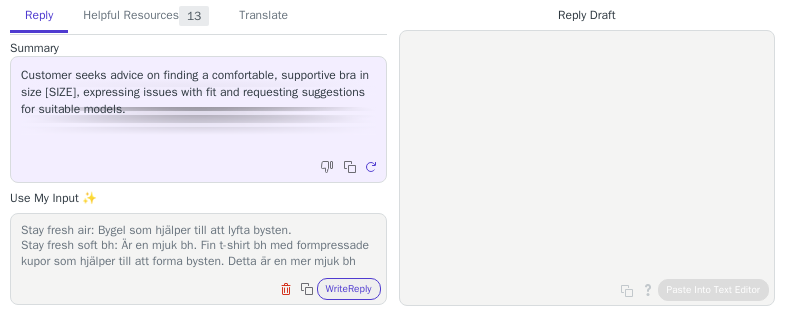 scroll, scrollTop: 186, scrollLeft: 0, axis: vertical 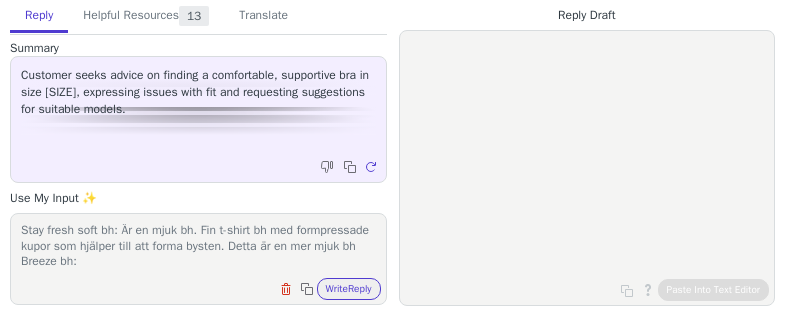 paste on "Den runda ovadderade kupan ger bra stöd och fint lyft." 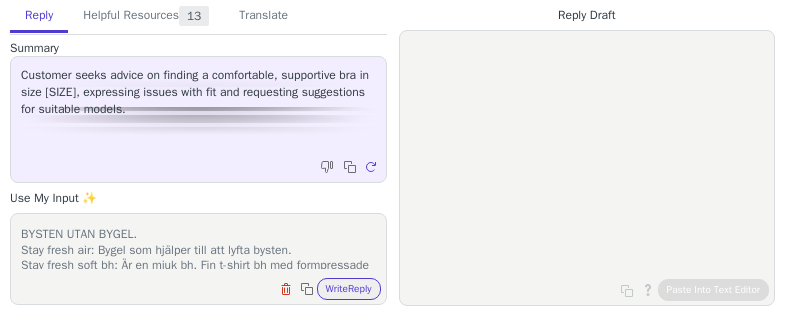 scroll, scrollTop: 106, scrollLeft: 0, axis: vertical 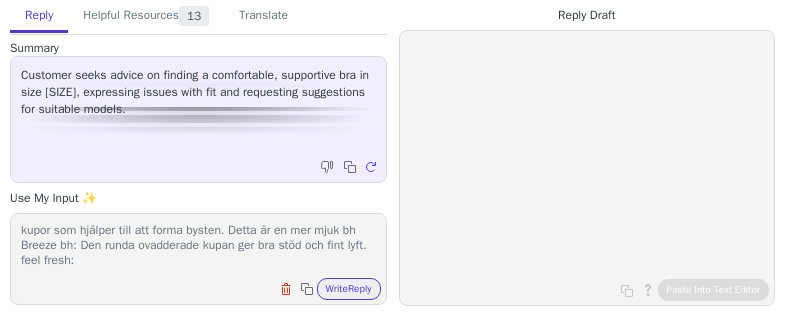click on "Hej!
Jag förstår att du vill ha något med mindre dekorationer. det har vi till dig som kulle passa.
De som du föreslår skulle jag rekommendera:
Smooth divide. DEN HAR EN FICKA SOM SEPARERA OCH LYFTER BYSTEN UTAN BYGEL.
Stay fresh air: Bygel som hjälper till att lyfta bysten.
Stay fresh soft bh: Är en mjuk bh. Fin t-shirt bh med formpressade kupor som hjälper till att forma bysten. Detta är en mer mjuk bh
Breeze bh: Den runda ovadderade kupan ger bra stöd och fint lyft.
feel fresh:" at bounding box center [198, 246] 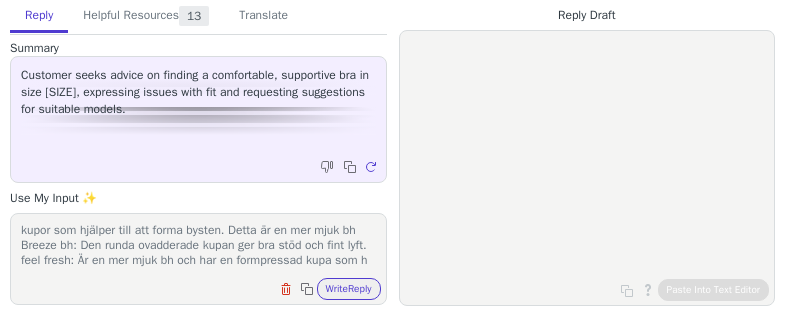 scroll, scrollTop: 217, scrollLeft: 0, axis: vertical 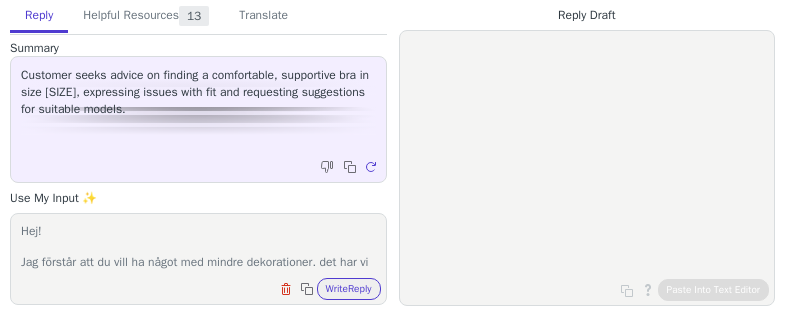 click on "Hej!
Jag förstår att du vill ha något med mindre dekorationer. det har vi till dig som kulle passa.
De som du föreslår skulle jag rekommendera:
Smooth divide. DEN HAR EN FICKA SOM SEPARERA OCH LYFTER BYSTEN UTAN BYGEL.
Stay fresh air: Bygel som hjälper till att lyfta bysten.
Stay fresh soft bh: Är en mjuk bh. Fin t-shirt bh med formpressade kupor som hjälper till att forma bysten. Detta är en mer mjuk bh
Breeze bh: Den runda ovadderade kupan ger bra stöd och fint lyft.
feel fresh: Är en mer mjuk bh och har en formpressad kupa som hjälper till att forma bysten" at bounding box center [198, 246] 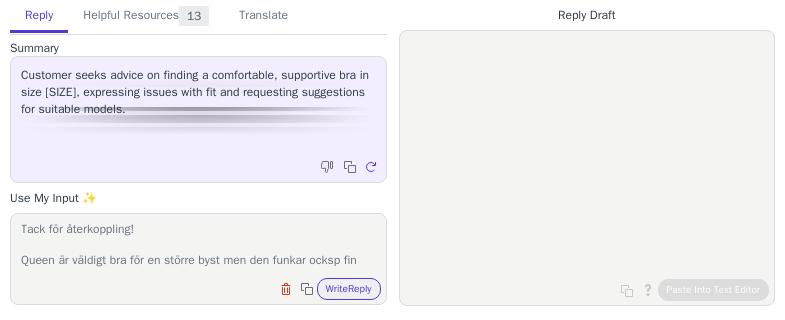 scroll, scrollTop: 63, scrollLeft: 0, axis: vertical 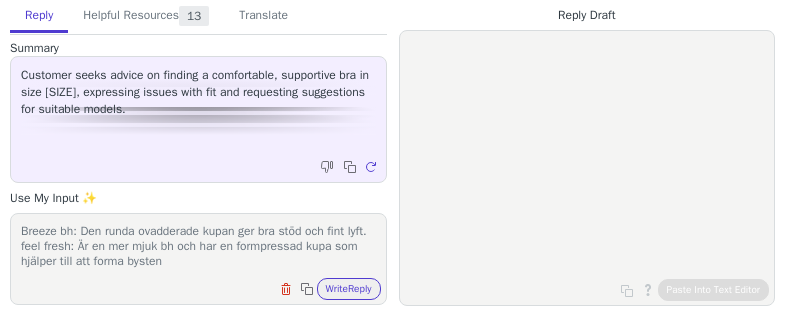 type on "Hej!
Tack för återkoppling!
Queen är väldigt bra för en större byst men den funkar ocksp fint för att forma en avslappnad byst. Men jag förstår att du är ute efter mindre pynt.
Jag förstår att du vill ha något med mindre dekorationer. det har vi till dig som kulle passa.
De som du föreslår skulle jag rekommendera:
Smooth divide. DEN HAR EN FICKA SOM SEPARERA OCH LYFTER BYSTEN UTAN BYGEL.
Stay fresh air: Bygel som hjälper till att lyfta bysten.
Stay fresh soft bh: Är en mjuk bh. Fin t-shirt bh med formpressade kupor som hjälper till att forma bysten. Detta är en mer mjuk bh
Breeze bh: Den runda ovadderade kupan ger bra stöd och fint lyft.
feel fresh: Är en mer mjuk bh och har en formpressad kupa som hjälper till att forma bysten" 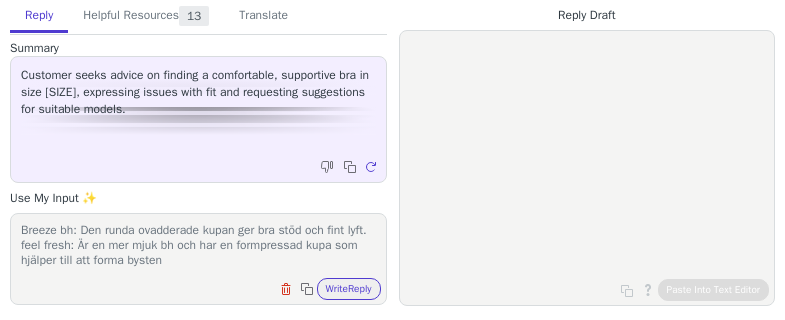 scroll, scrollTop: 325, scrollLeft: 0, axis: vertical 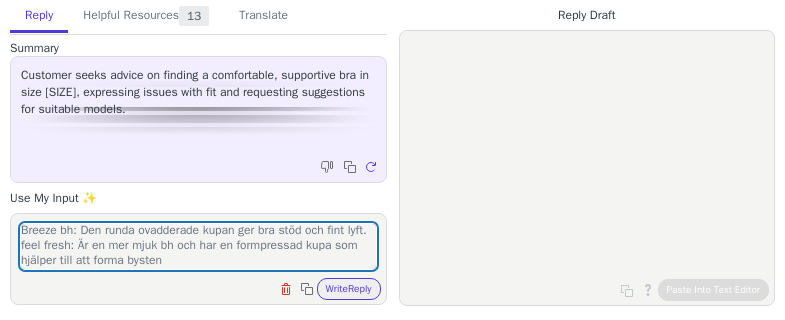 click on "Hej!
Tack för återkoppling!
Queen är väldigt bra för en större byst men den funkar ocksp fint för att forma en avslappnad byst. Men jag förstår att du är ute efter mindre pynt.
Jag förstår att du vill ha något med mindre dekorationer. det har vi till dig som kulle passa.
De som du föreslår skulle jag rekommendera:
Smooth divide. DEN HAR EN FICKA SOM SEPARERA OCH LYFTER BYSTEN UTAN BYGEL.
Stay fresh air: Bygel som hjälper till att lyfta bysten.
Stay fresh soft bh: Är en mjuk bh. Fin t-shirt bh med formpressade kupor som hjälper till att forma bysten. Detta är en mer mjuk bh
Breeze bh: Den runda ovadderade kupan ger bra stöd och fint lyft.
feel fresh: Är en mer mjuk bh och har en formpressad kupa som hjälper till att forma bysten
Clear field Copy to clipboard Write  Reply" at bounding box center [198, 259] 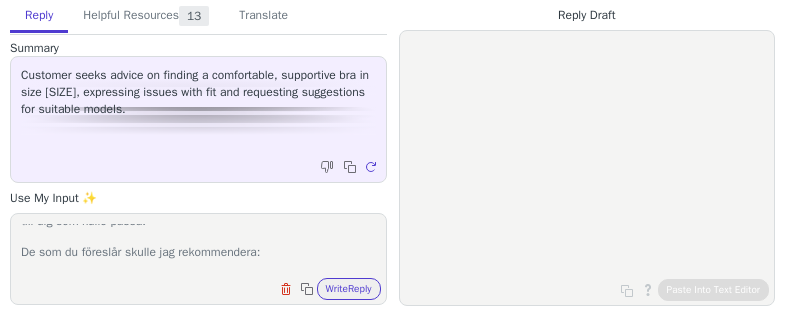 scroll, scrollTop: 0, scrollLeft: 0, axis: both 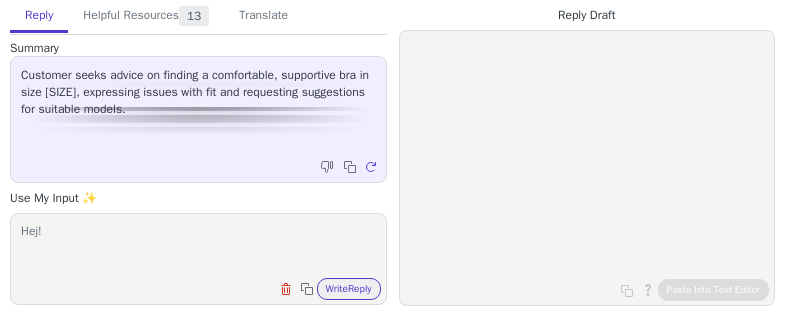 drag, startPoint x: 183, startPoint y: 258, endPoint x: 3, endPoint y: 226, distance: 182.82231 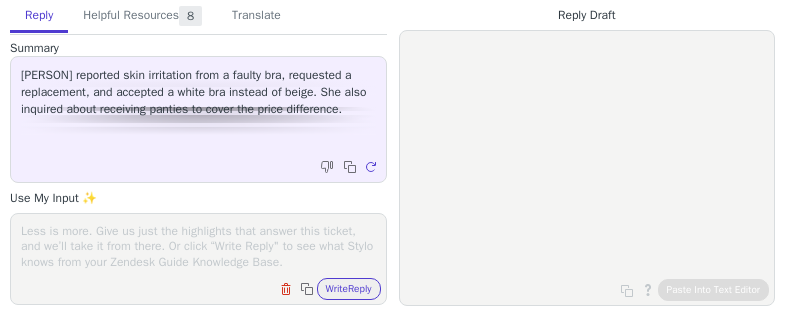 scroll, scrollTop: 0, scrollLeft: 0, axis: both 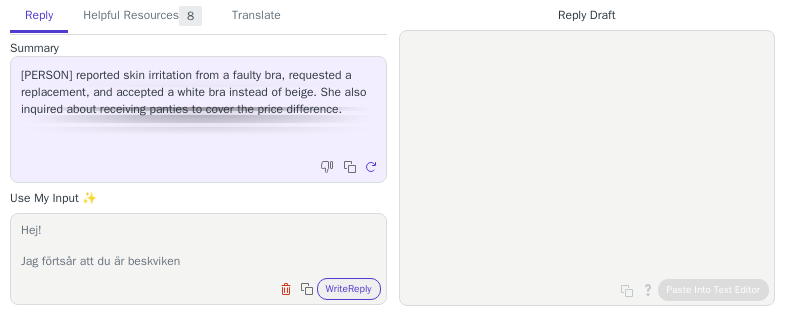 drag, startPoint x: 168, startPoint y: 258, endPoint x: 189, endPoint y: 259, distance: 21.023796 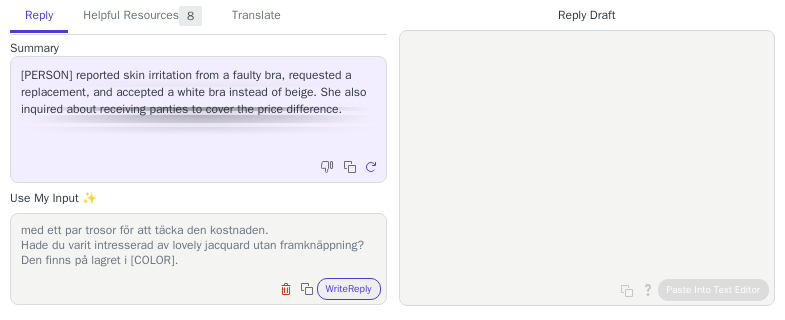 scroll, scrollTop: 94, scrollLeft: 0, axis: vertical 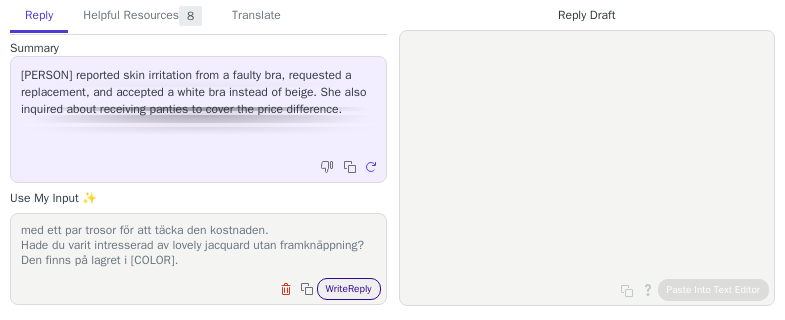 type on "Hej!
Jag förtsår att du är beskviken, över att färgen inte finns i vit. Det stämmer att vi har nedsatt pris på dom just nu, men jag kan skicka med ett par trosor för att täcka den kostnaden.
Hade du varit intresserad av lovely jacquard utan framknäppning? Den finns på lagret i [COLOR]." 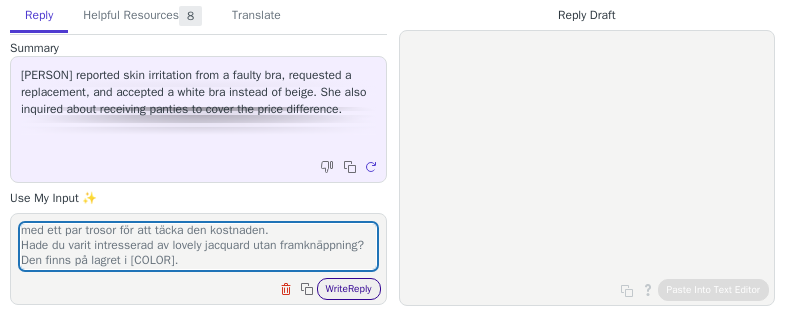 click on "Write  Reply" at bounding box center [349, 289] 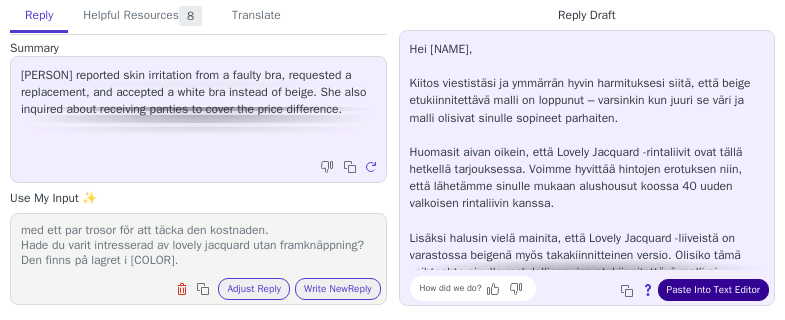 click on "Paste Into Text Editor" at bounding box center (713, 290) 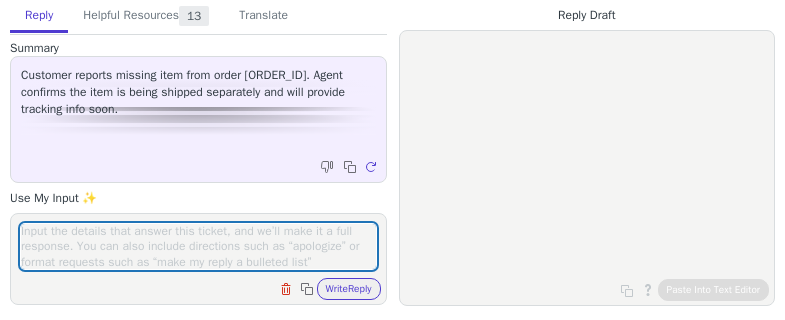 scroll, scrollTop: 0, scrollLeft: 0, axis: both 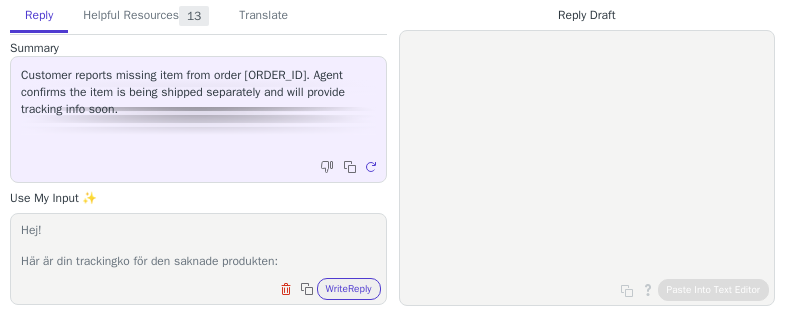 click on "Clear field Copy to clipboard Write  Reply" at bounding box center [208, 287] 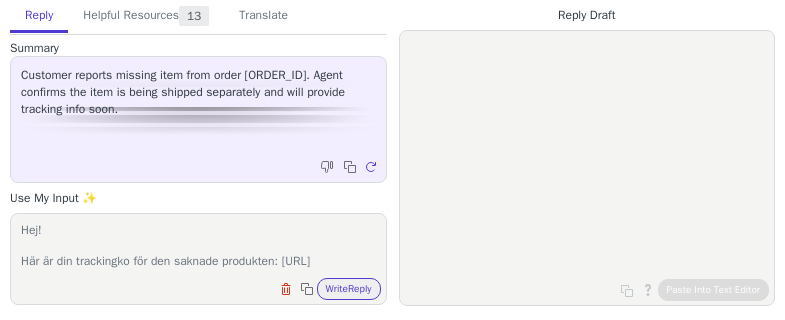 scroll, scrollTop: 32, scrollLeft: 0, axis: vertical 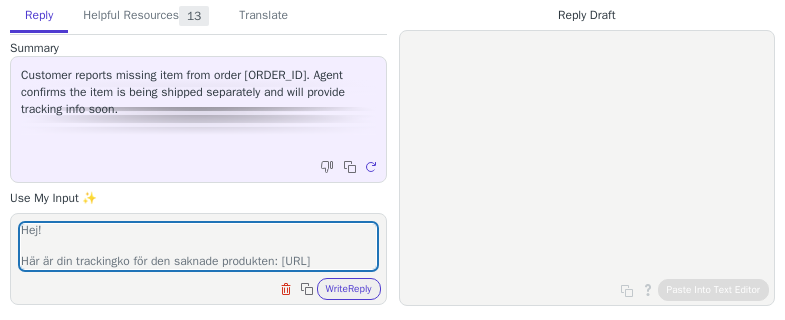 click on "Hej!
Här är din trackingko för den saknade produkten: [URL]
Clear field Copy to clipboard Write  Reply" at bounding box center (198, 259) 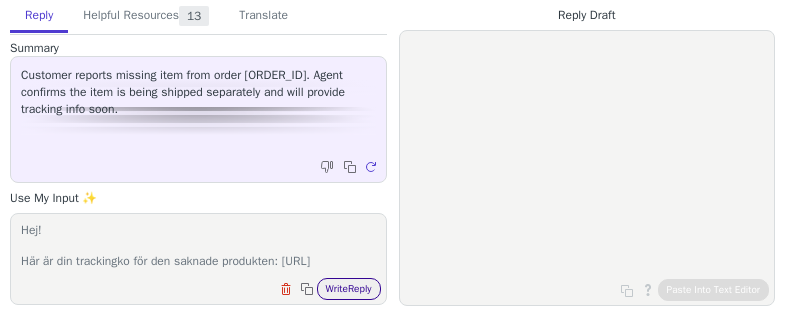 click on "Write  Reply" at bounding box center [349, 289] 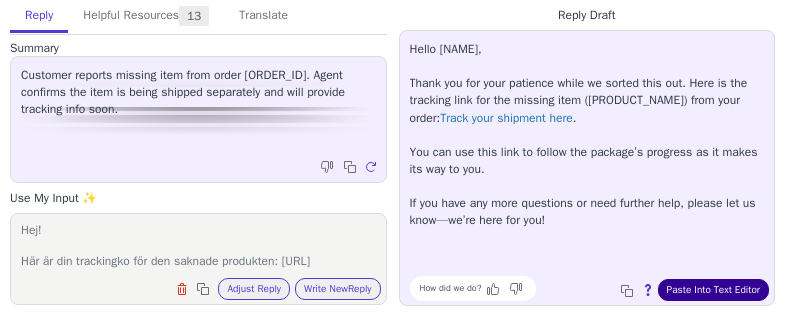 click on "Paste Into Text Editor" at bounding box center (713, 290) 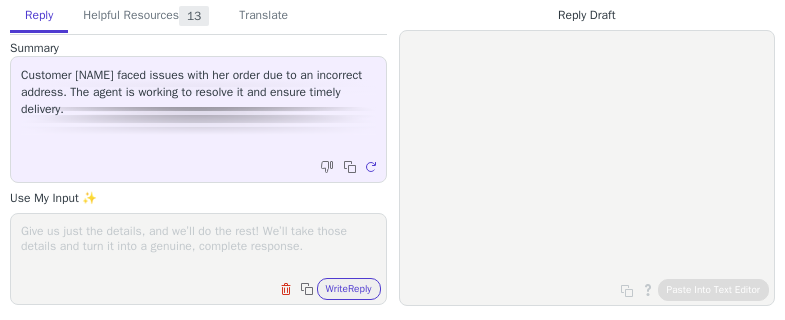 scroll, scrollTop: 0, scrollLeft: 0, axis: both 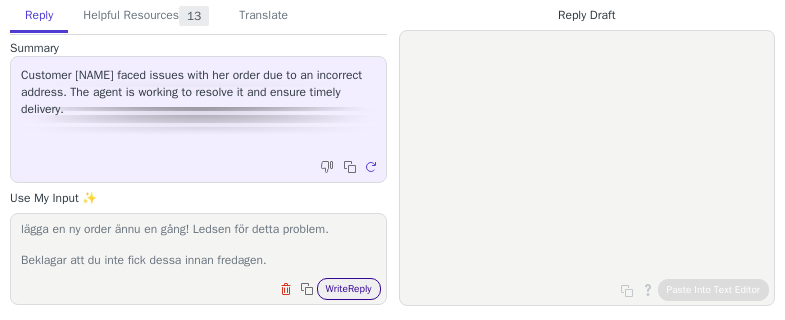 type on "Hej!
Hoppas att du har haft en fin helg!
Denna gång har lagret inte lyckats avbryta din order, utan skickat iväg den. Men jag kommer att återbetala dig för denna så kan du lägga en ny order ännu en gång! Ledsen för detta problem.
Beklagar att du inte fick dessa innan fredagen." 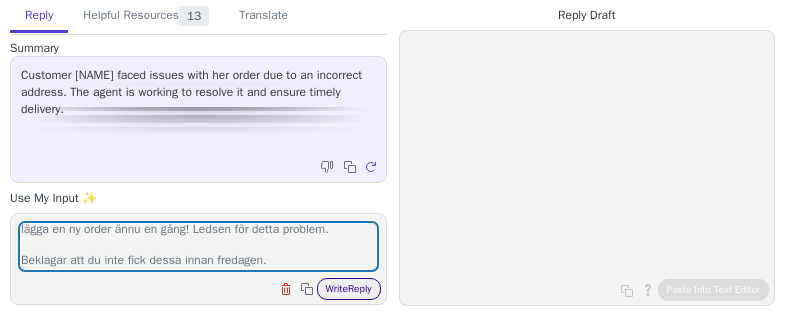 click on "Write  Reply" at bounding box center (349, 289) 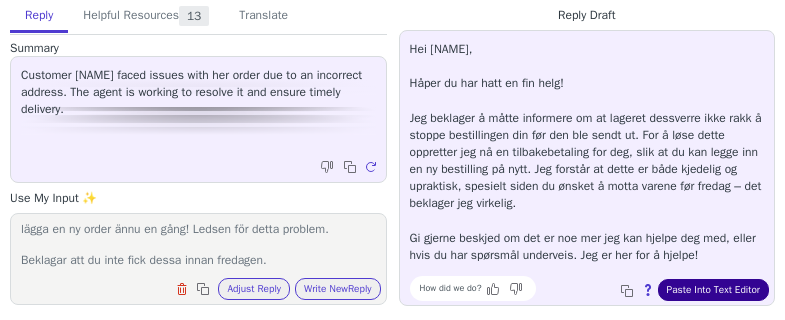 click on "Paste Into Text Editor" at bounding box center (713, 290) 